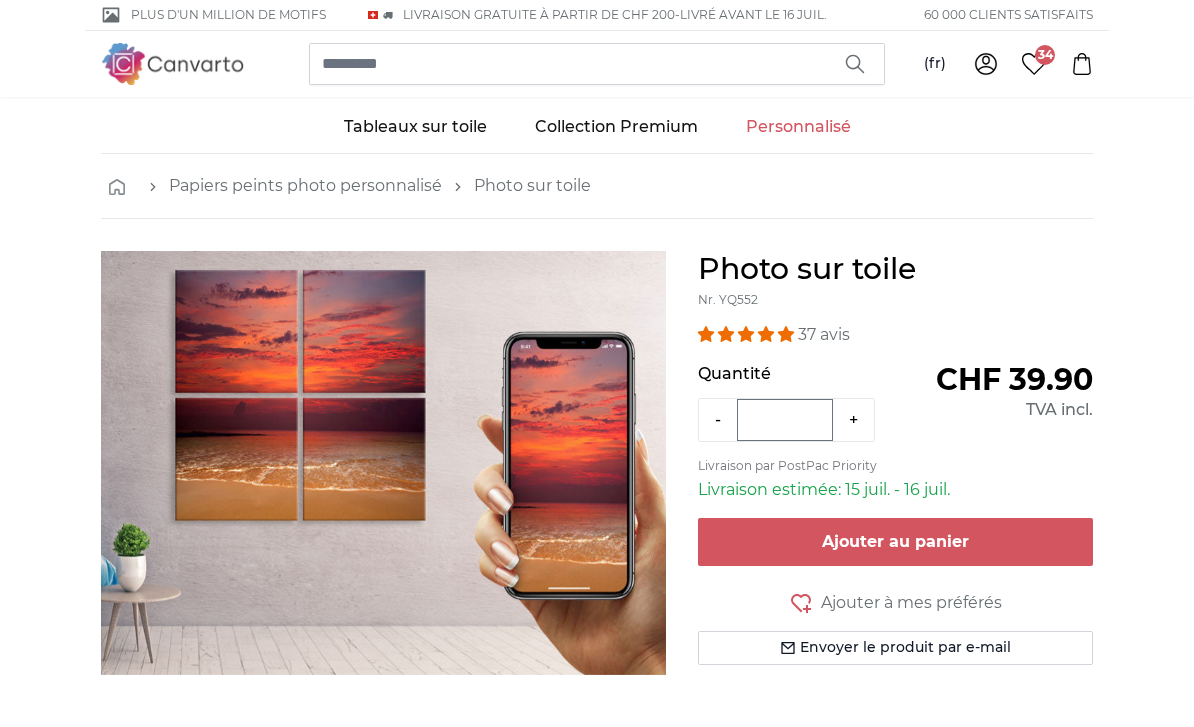 scroll, scrollTop: 0, scrollLeft: 0, axis: both 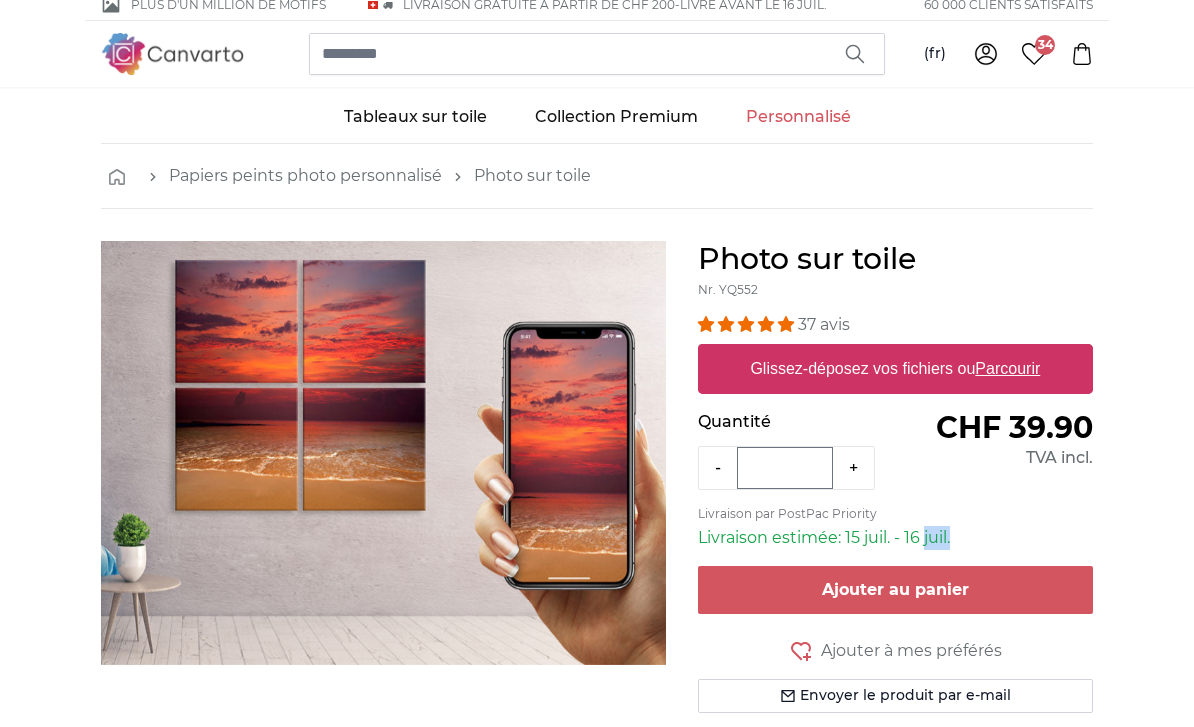 click on "Photo sur toile
Nr. YQ552
37 avis
Format
40 x 30 cm
CHF 39.90
60 x 45 cm
CHF 59.90" at bounding box center (895, 501) 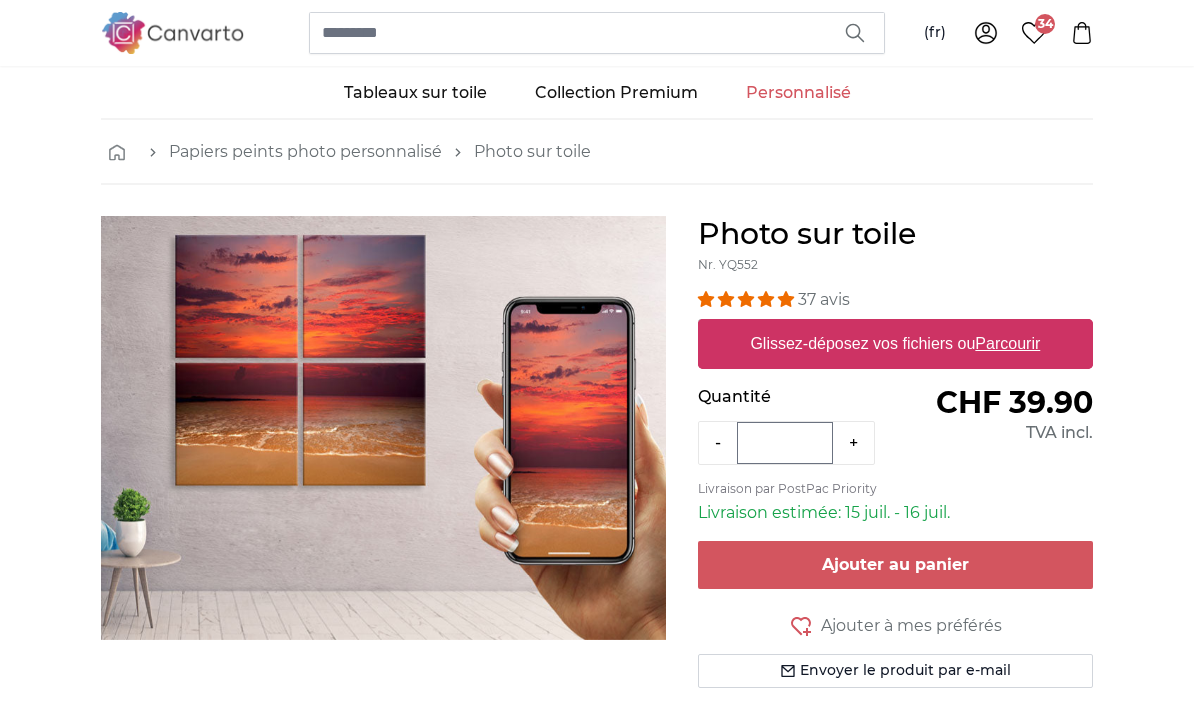 scroll, scrollTop: 35, scrollLeft: 0, axis: vertical 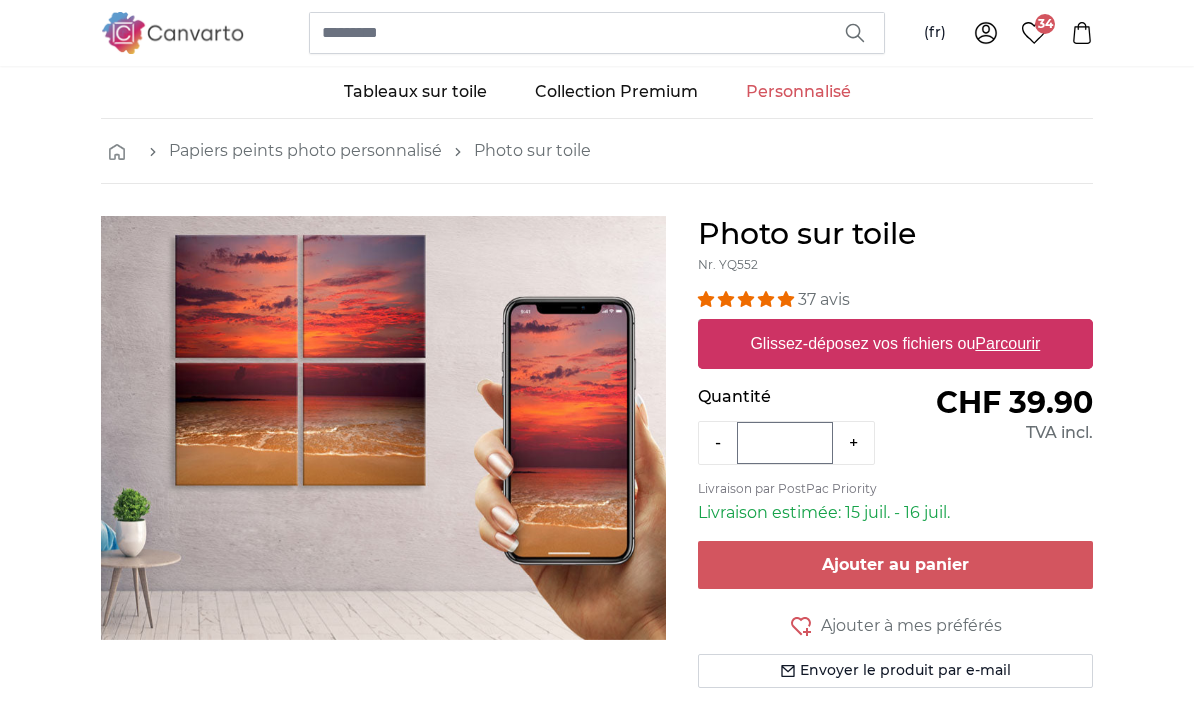 click on "Photo sur toile
Nr. YQ552
37 avis
Format
40 x 30 cm
CHF 39.90
60 x 45 cm
CHF 59.90" at bounding box center [895, 476] 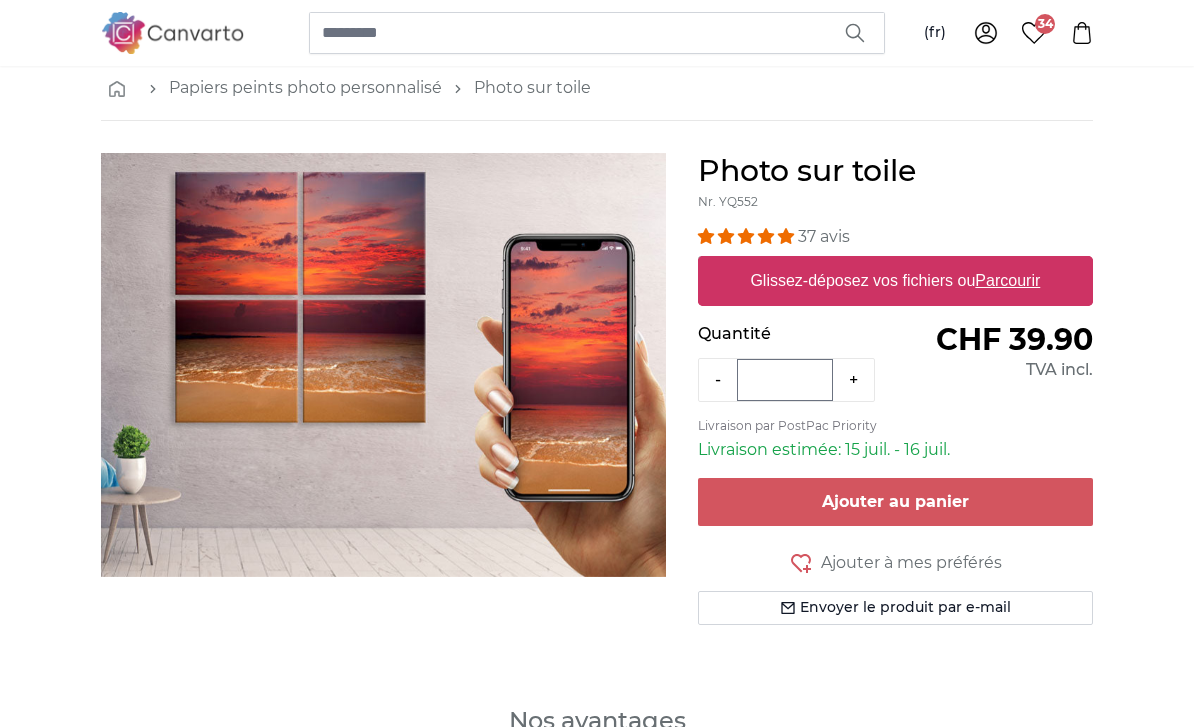 scroll, scrollTop: 99, scrollLeft: 0, axis: vertical 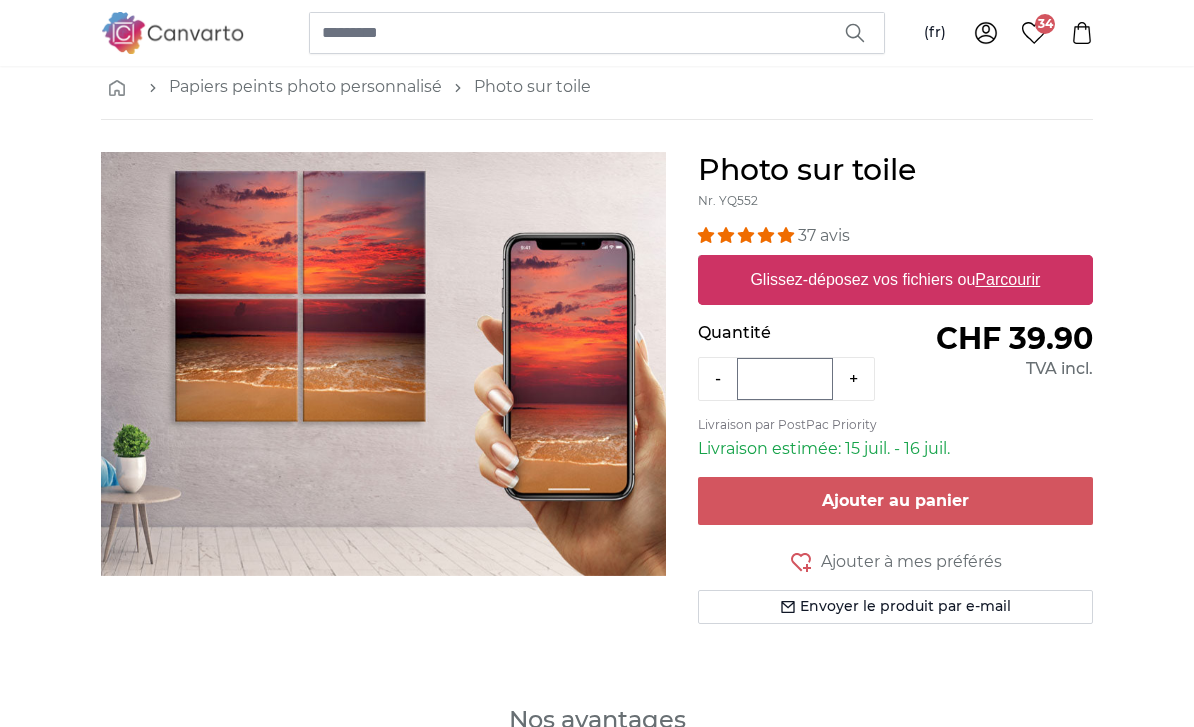 click on "Envoyer le produit par e-mail" at bounding box center (895, 607) 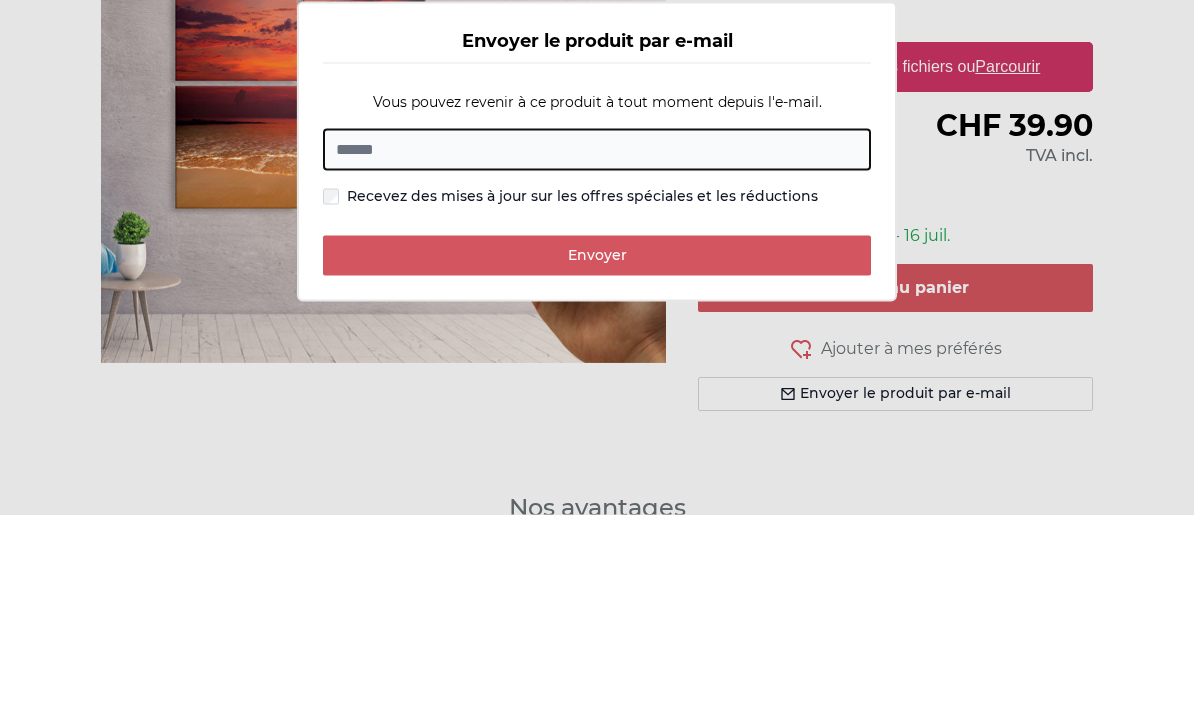 scroll, scrollTop: 312, scrollLeft: 0, axis: vertical 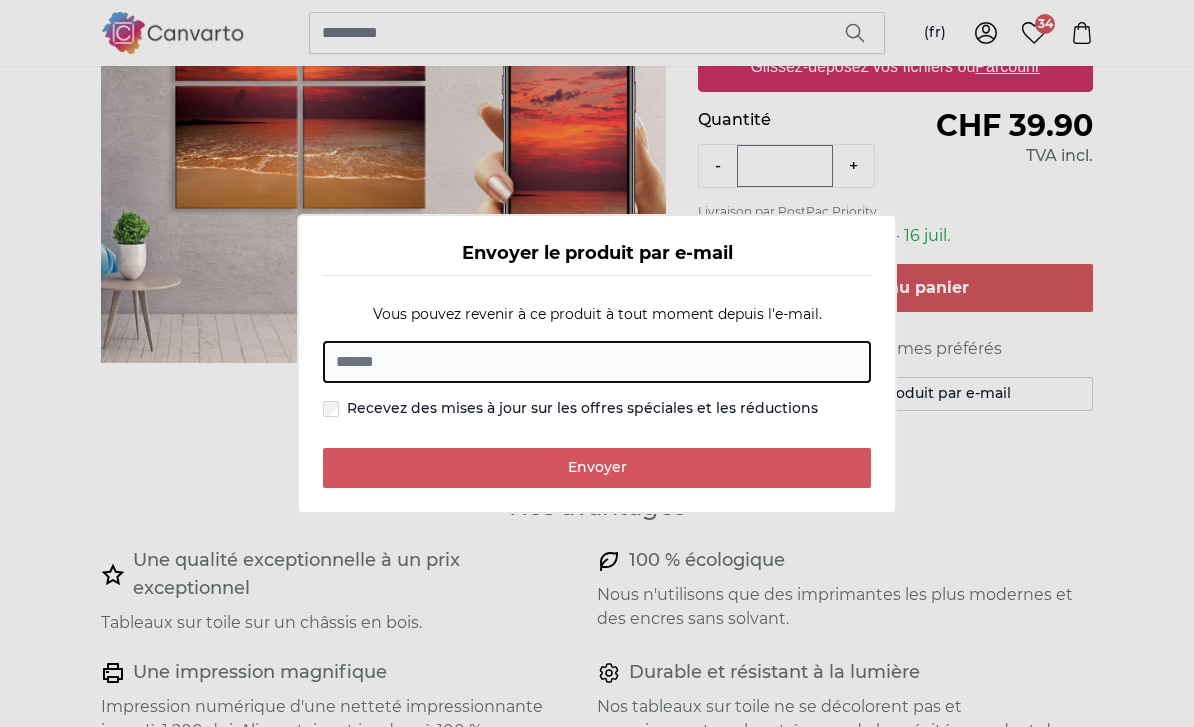 click on "Envoyer le produit par e-mail
Vous pouvez revenir à ce produit à tout moment depuis l'e-mail.
E-mail
Recevez des mises à jour sur les offres spéciales et les réductions
Envoyer" at bounding box center (597, 364) 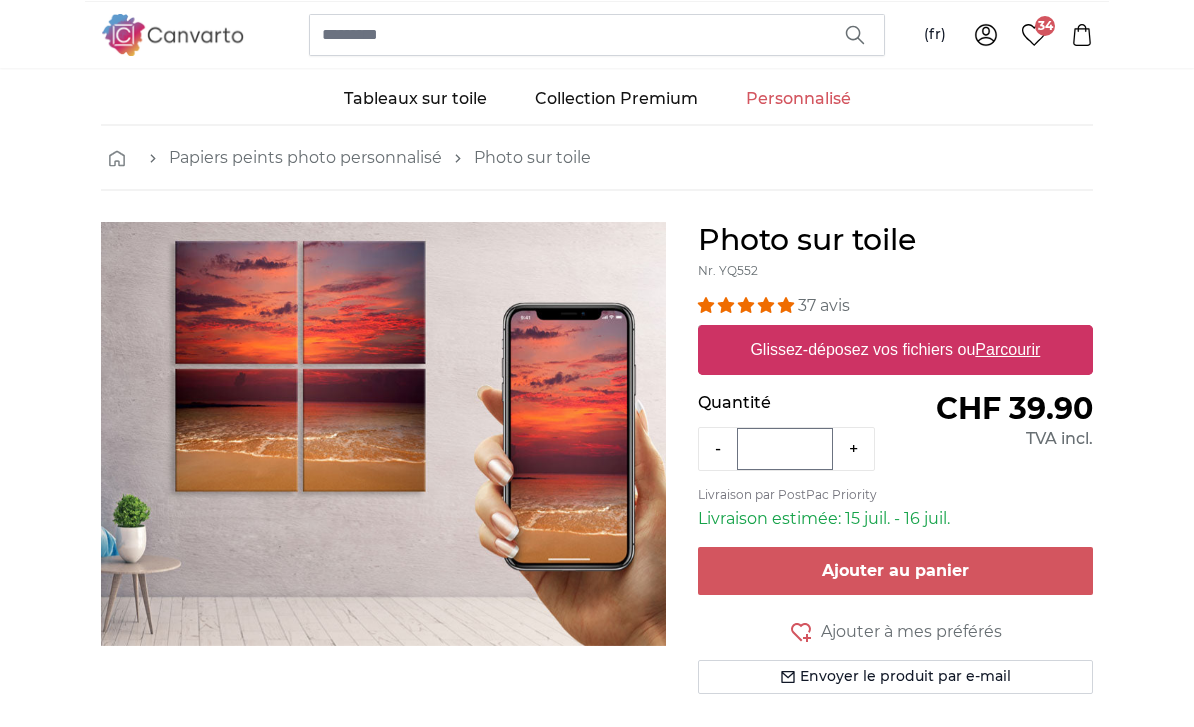 scroll, scrollTop: 28, scrollLeft: 0, axis: vertical 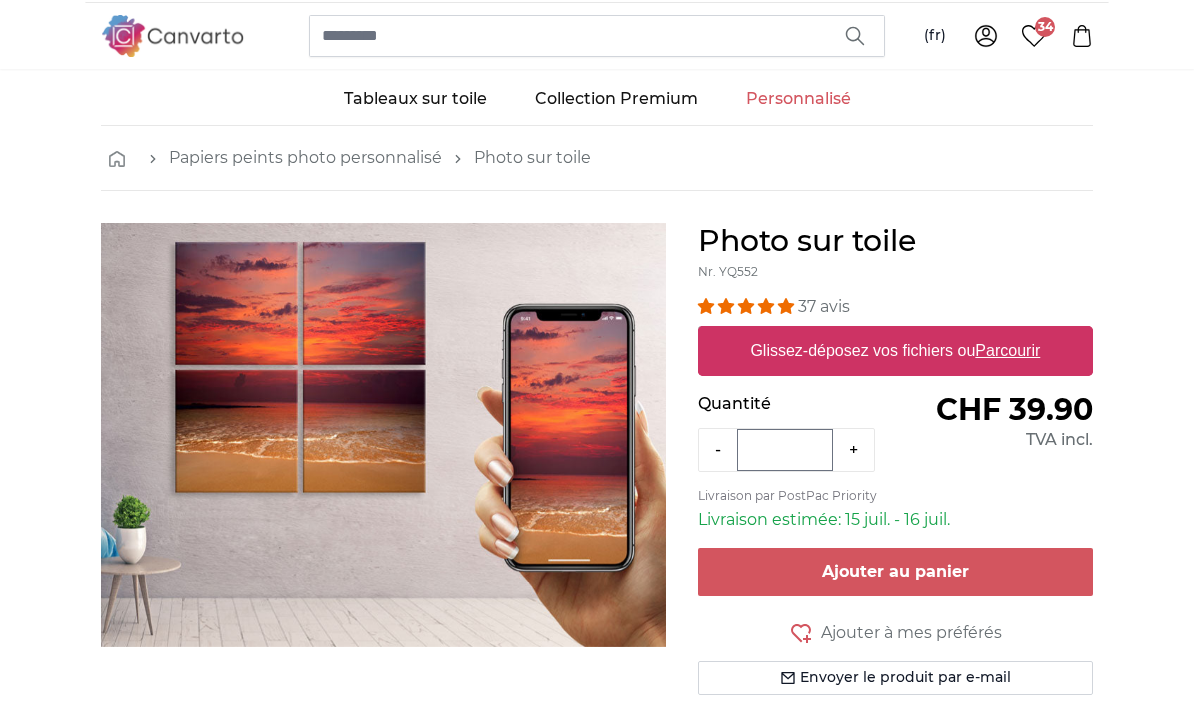 click on "Parcourir" at bounding box center (1008, 350) 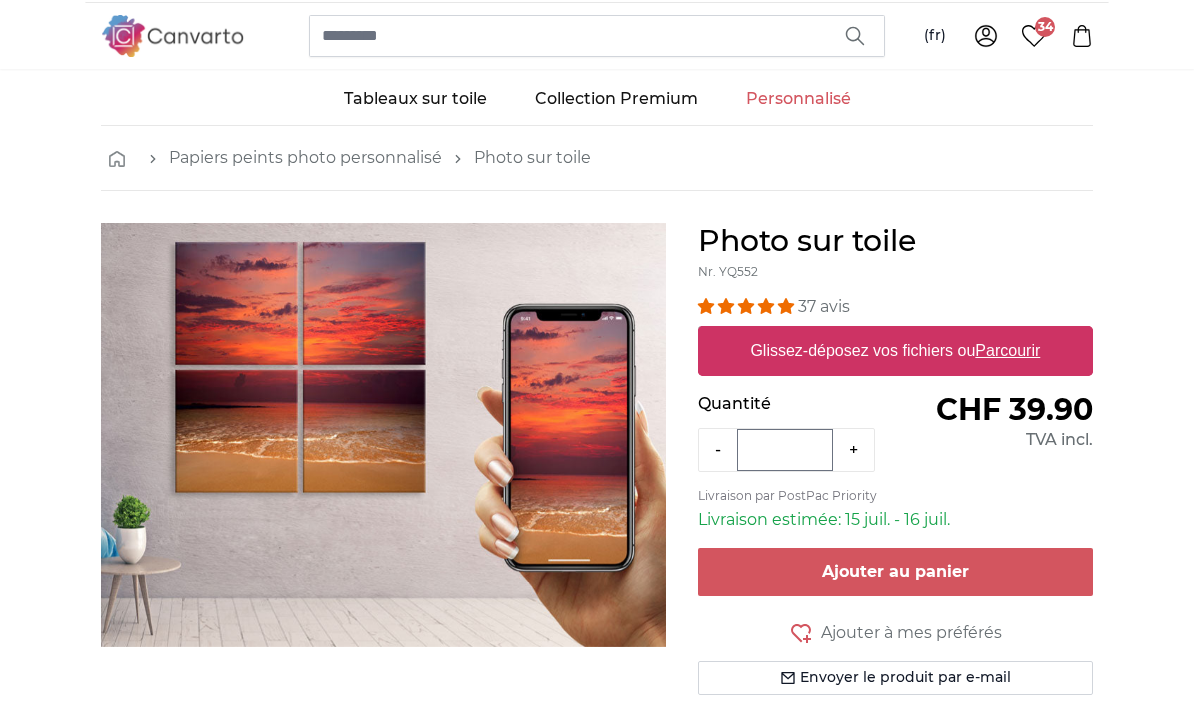 type on "**********" 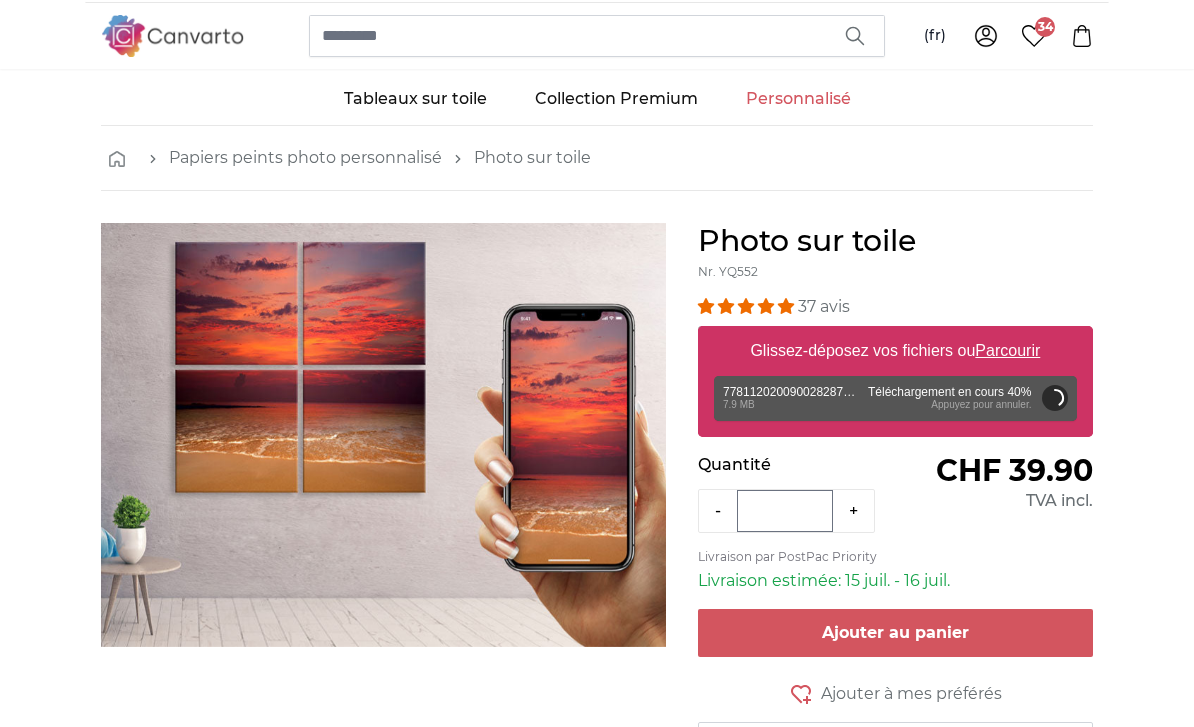 click on "Annuler" at bounding box center (1055, 398) 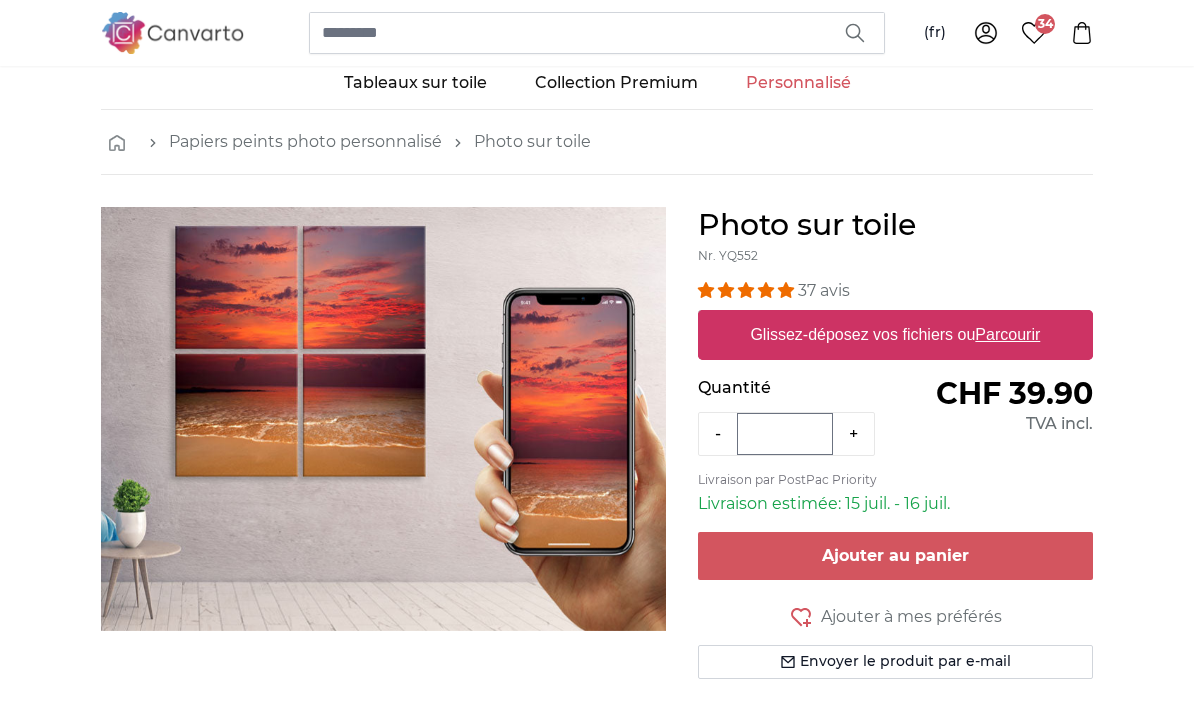 scroll, scrollTop: 48, scrollLeft: 0, axis: vertical 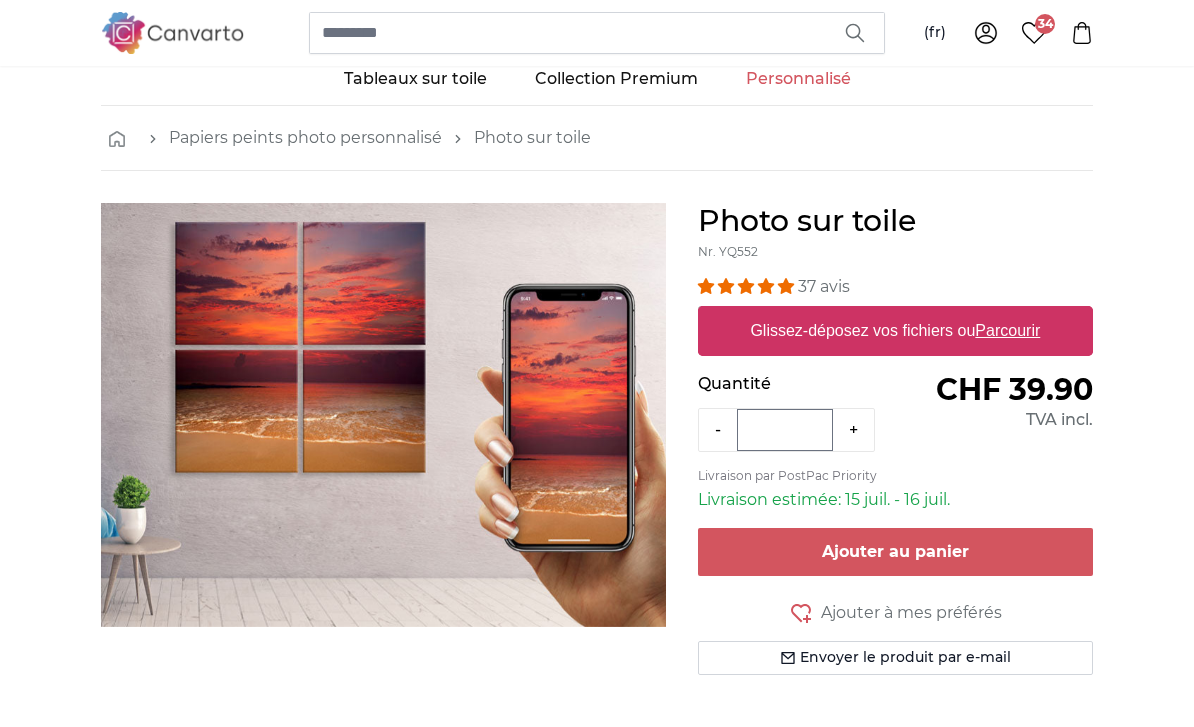 click at bounding box center [383, 415] 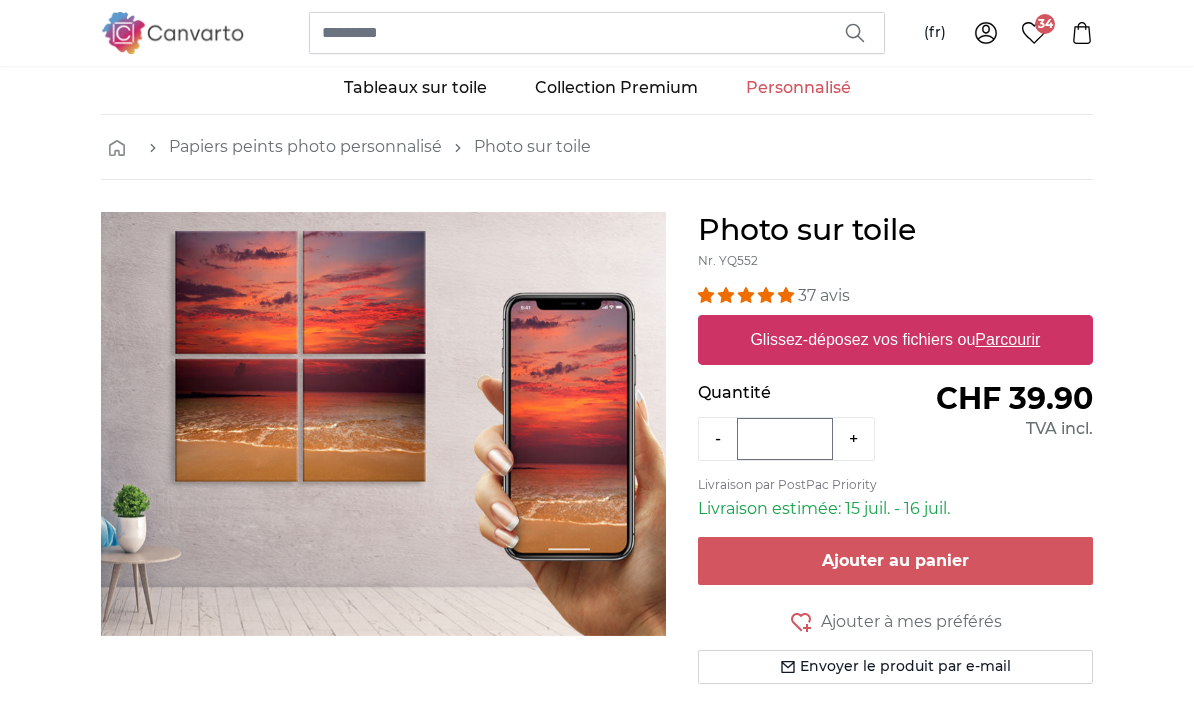 scroll, scrollTop: 41, scrollLeft: 0, axis: vertical 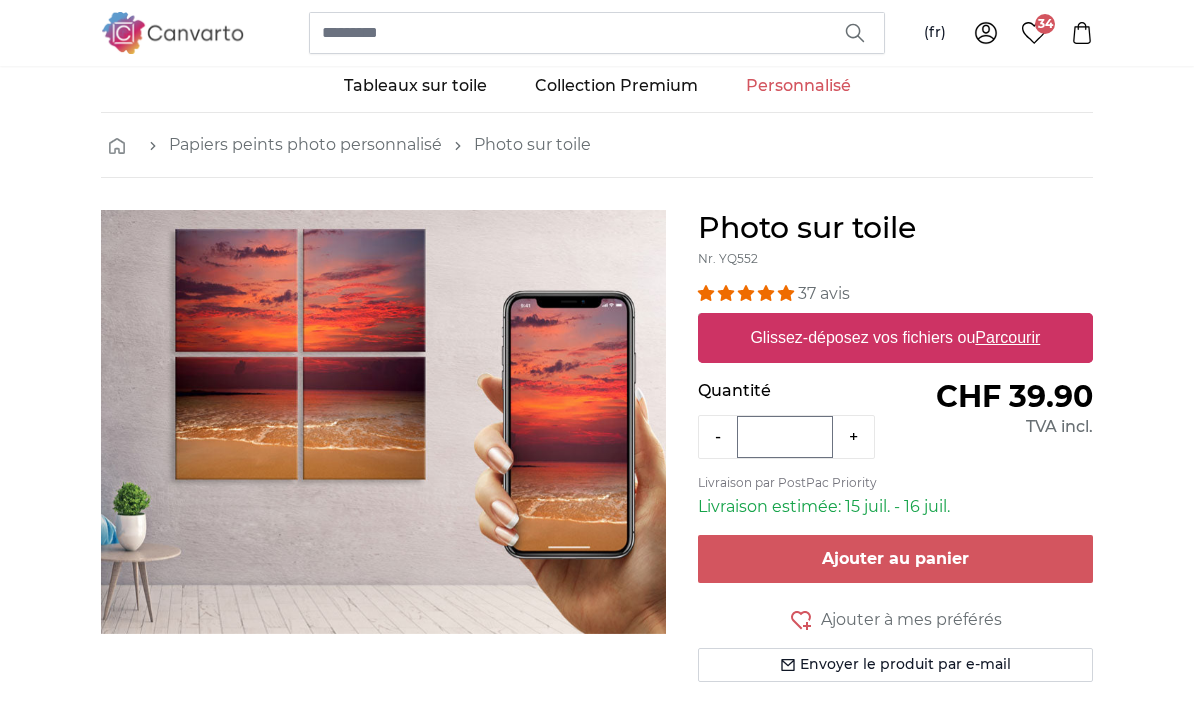 click at bounding box center (383, 422) 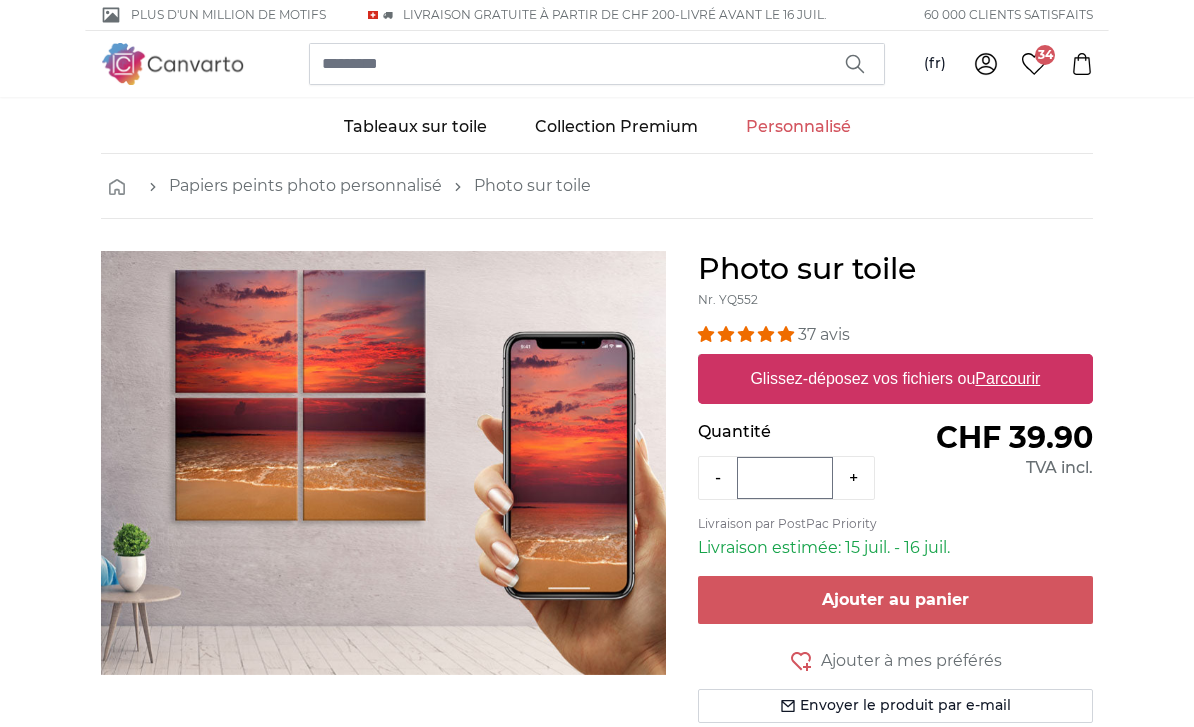 click on "Parcourir" at bounding box center (1008, 378) 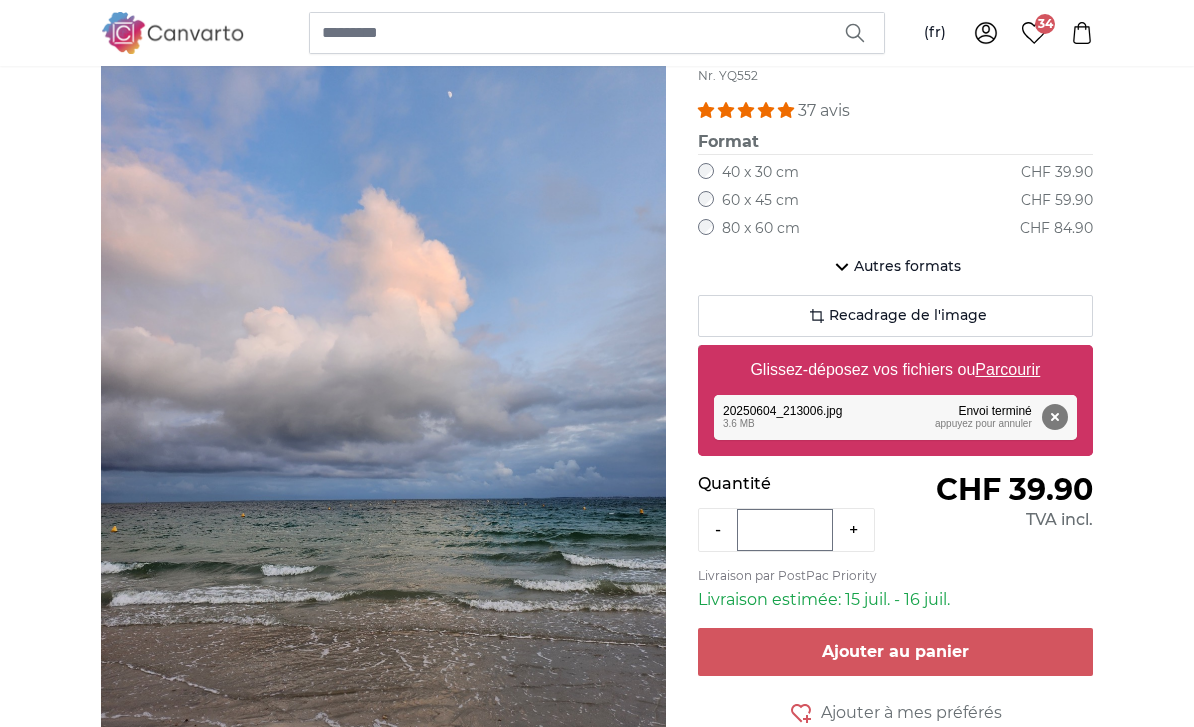 scroll, scrollTop: 232, scrollLeft: 0, axis: vertical 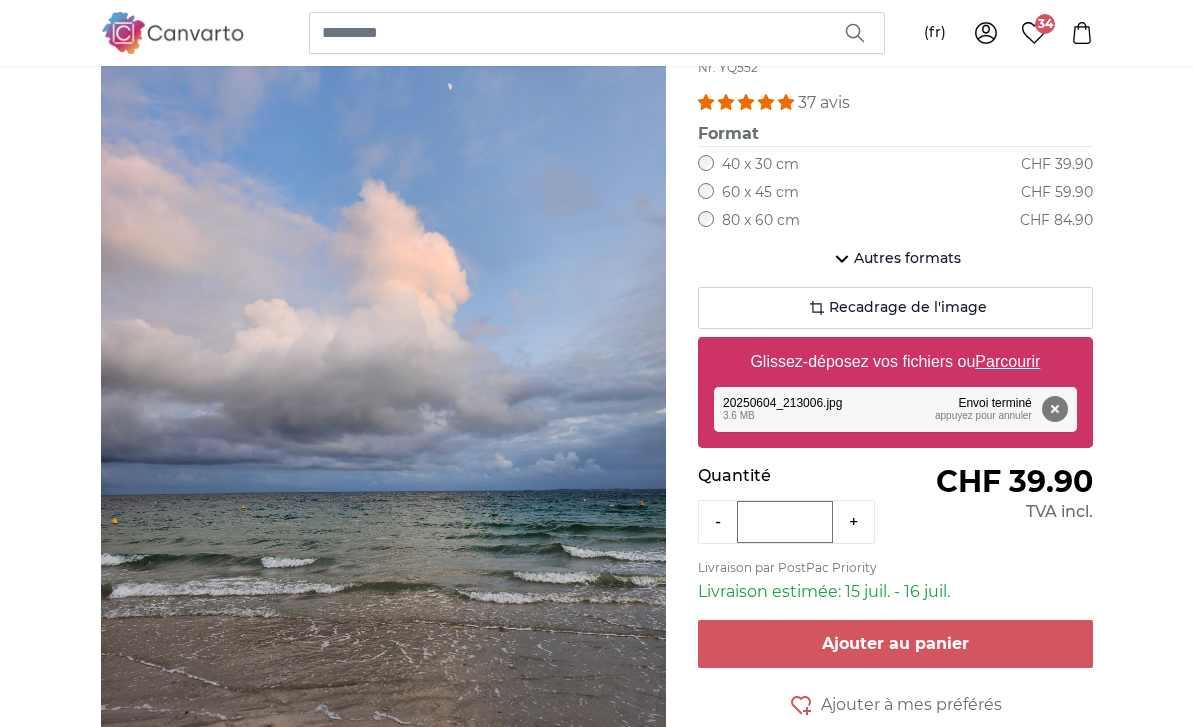 click on "Autres formats" 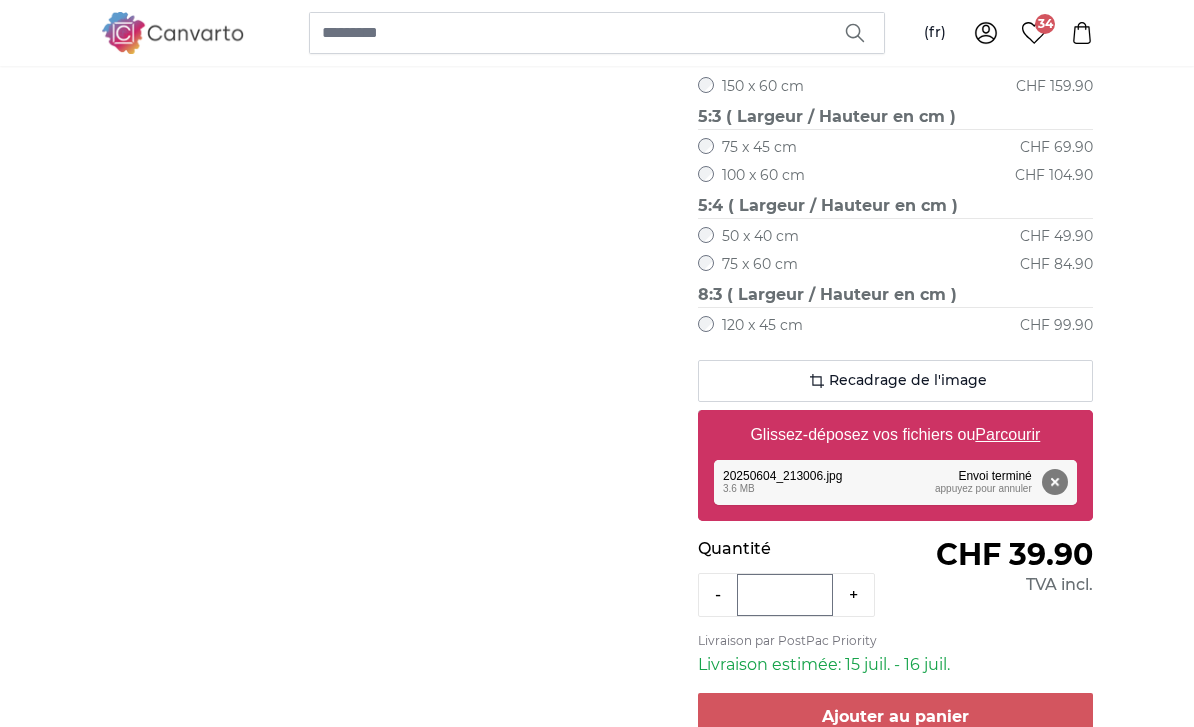 scroll, scrollTop: 1439, scrollLeft: 0, axis: vertical 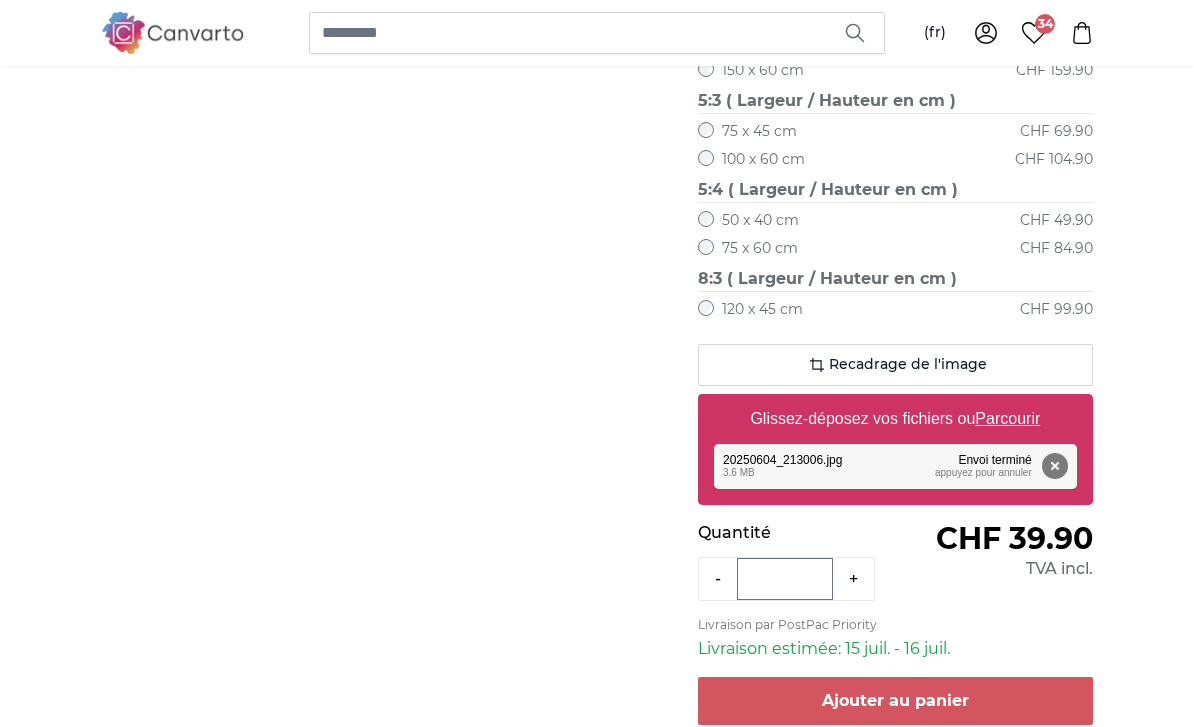 click 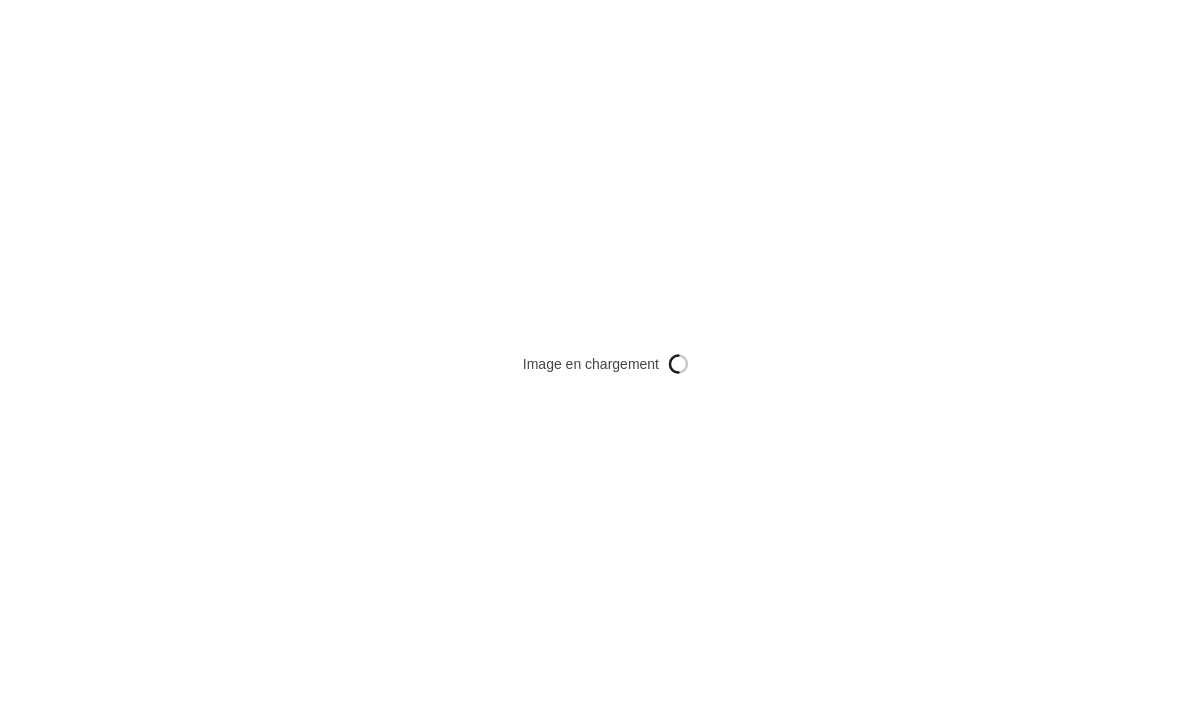 scroll, scrollTop: 0, scrollLeft: 0, axis: both 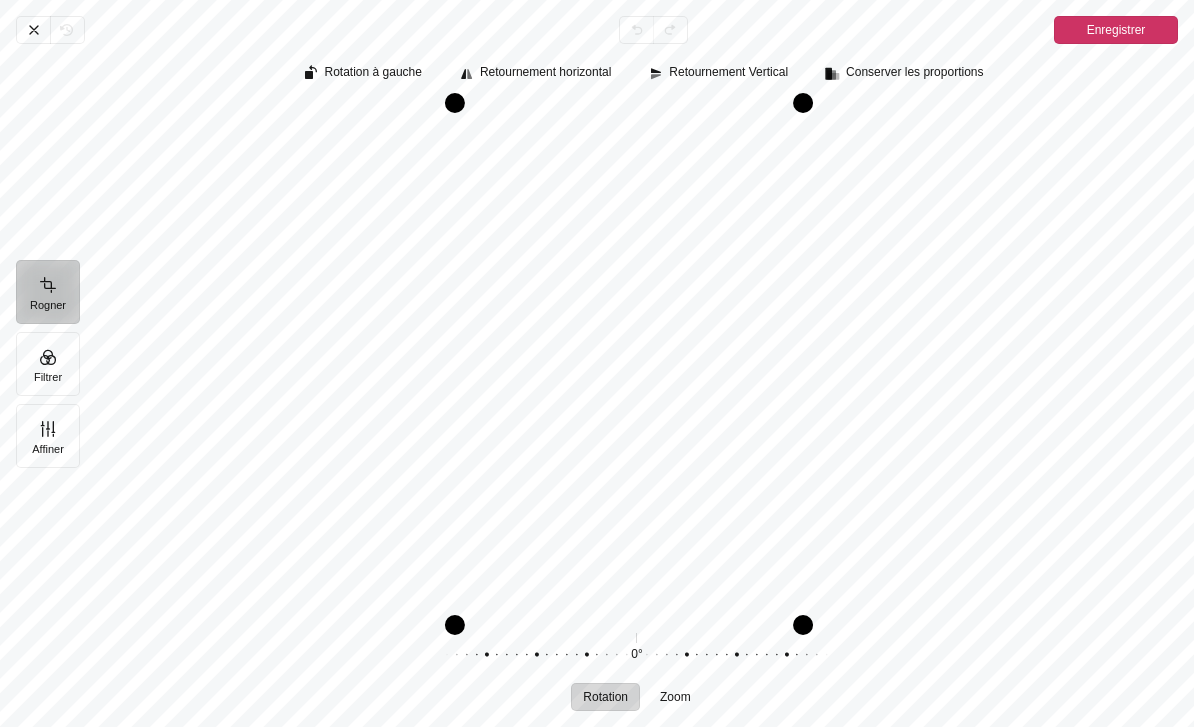 click on "Annuler" at bounding box center [33, 30] 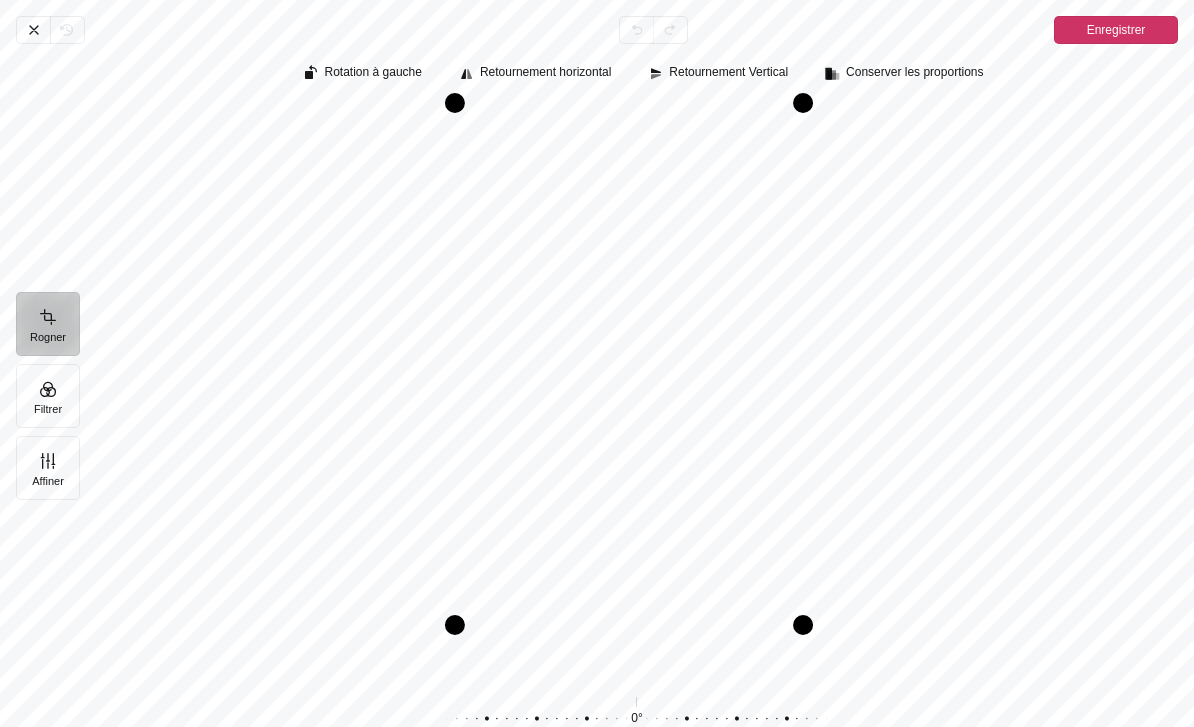 scroll, scrollTop: 219, scrollLeft: 0, axis: vertical 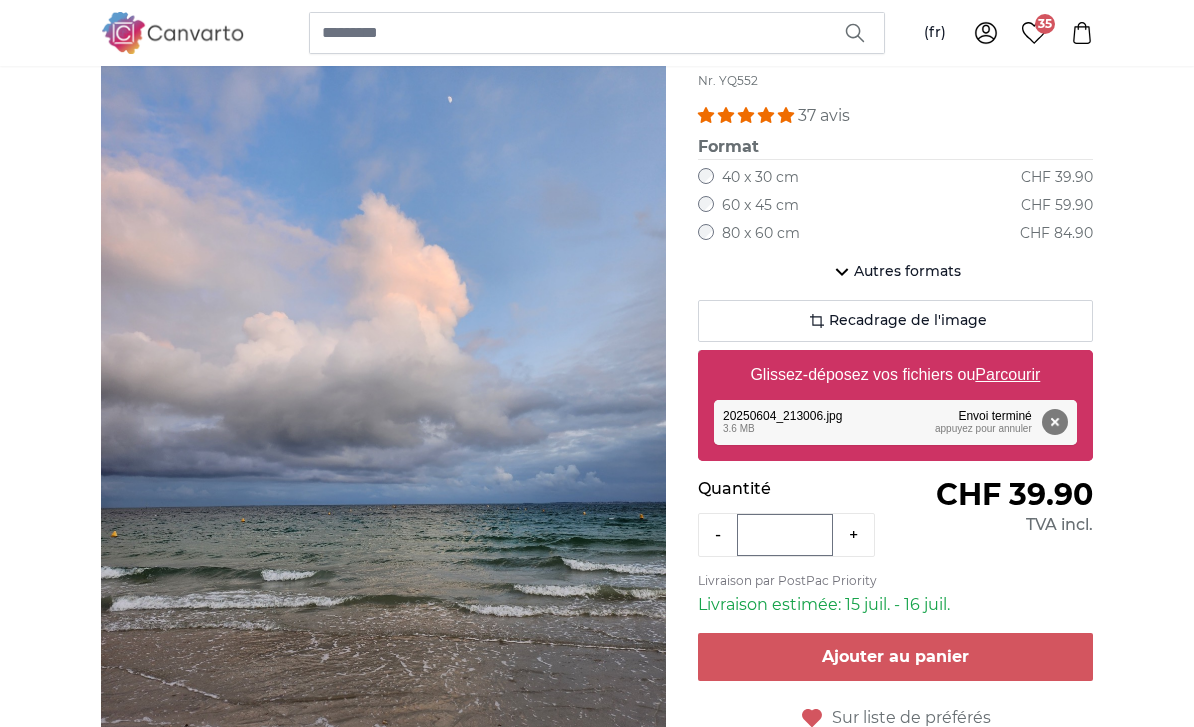 click on "Autres formats" 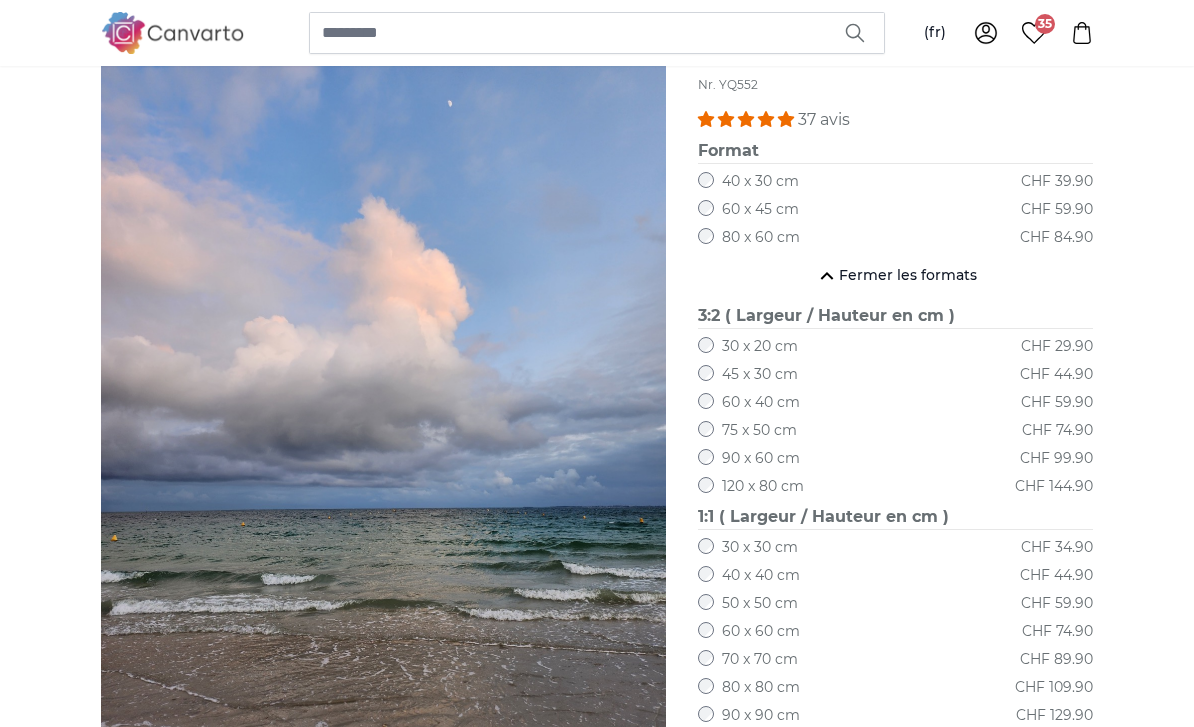 scroll, scrollTop: 0, scrollLeft: 0, axis: both 